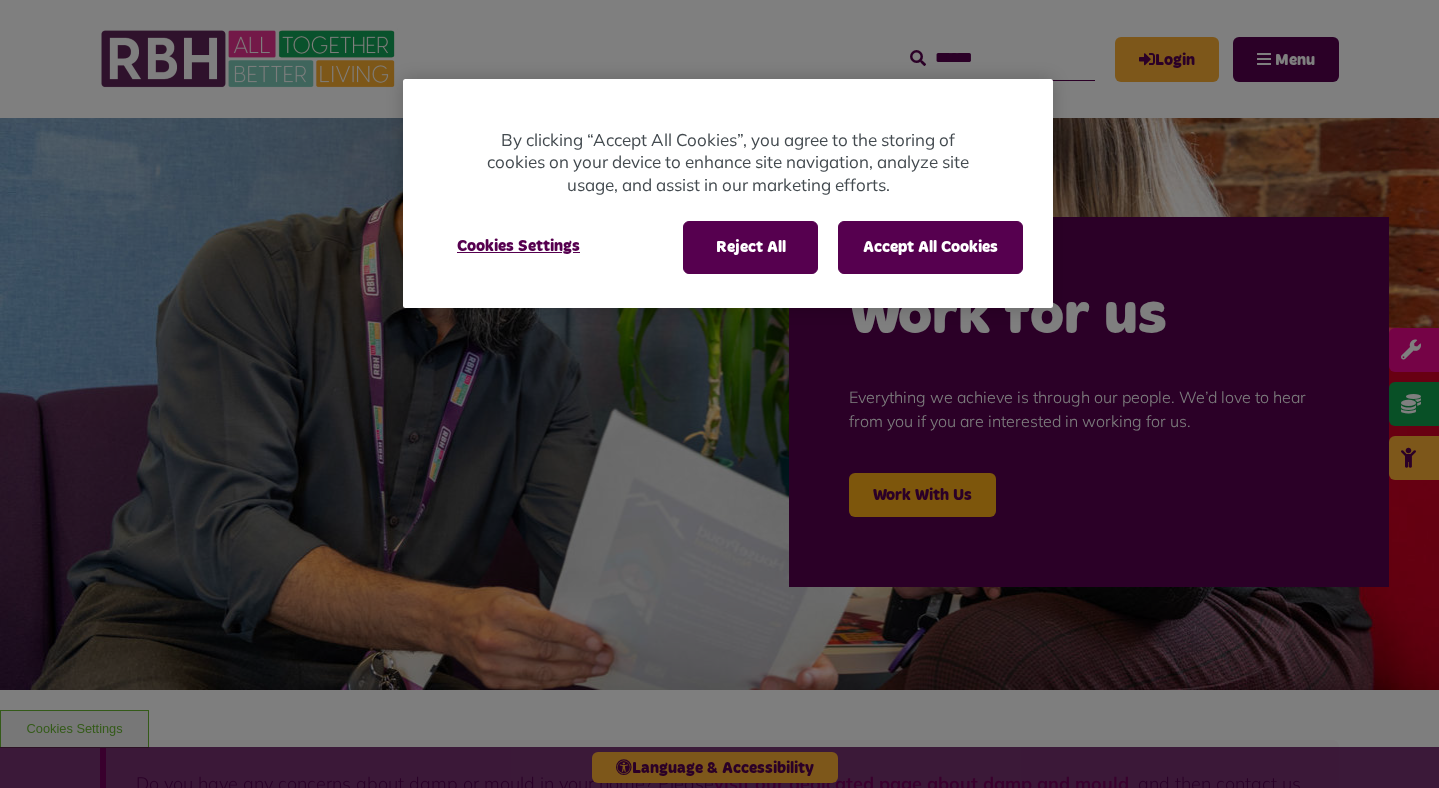 scroll, scrollTop: 61, scrollLeft: 0, axis: vertical 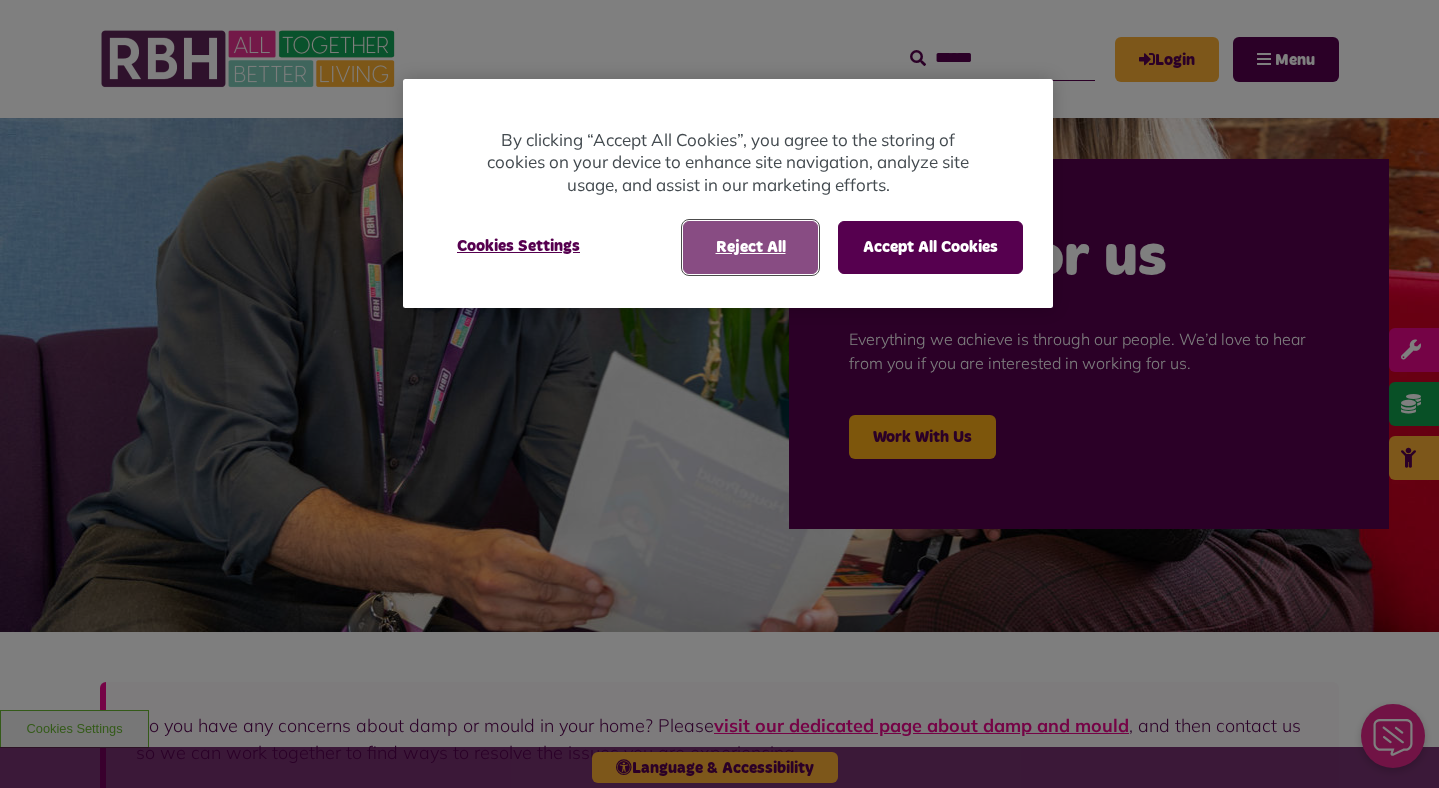 click on "Reject All" at bounding box center (750, 247) 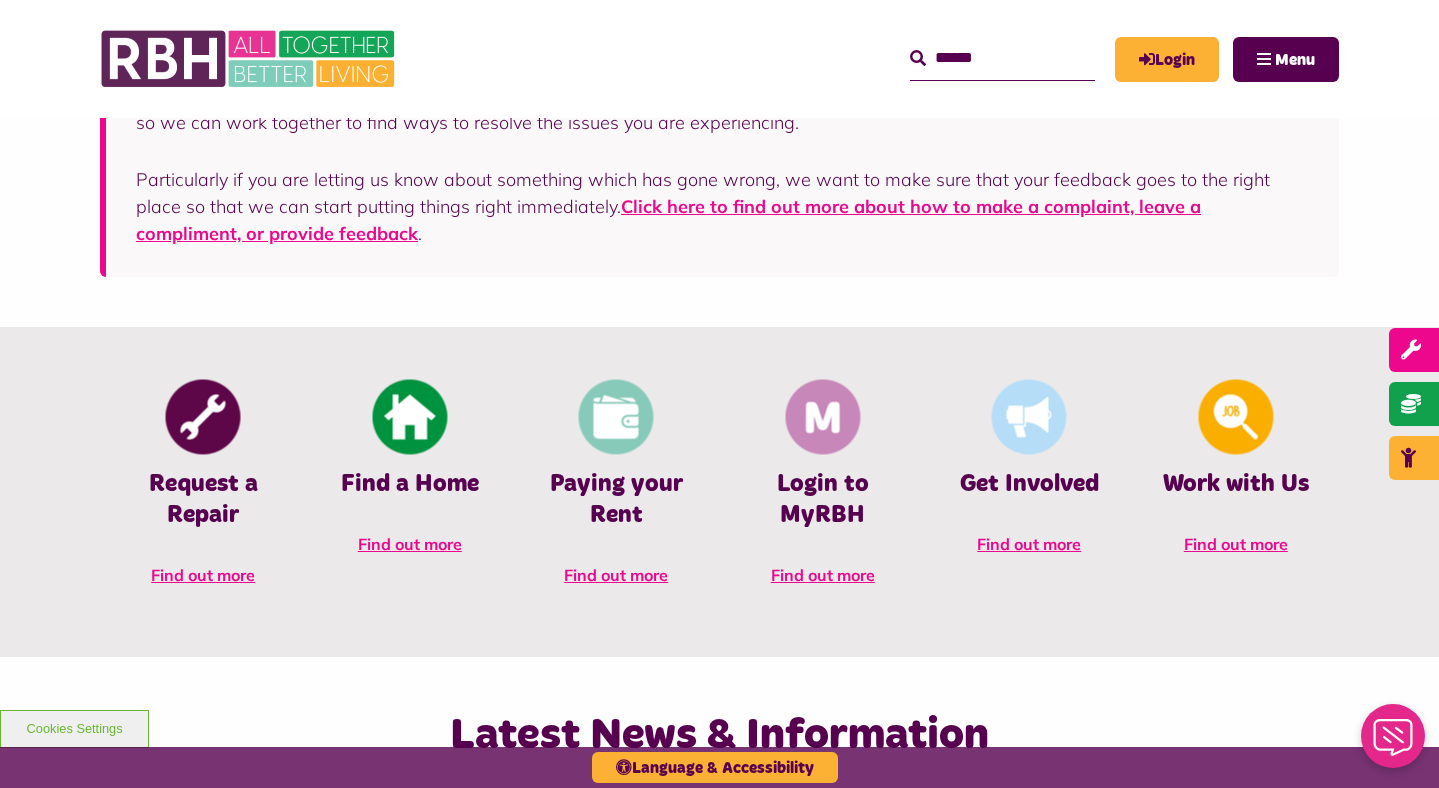 scroll, scrollTop: 692, scrollLeft: 0, axis: vertical 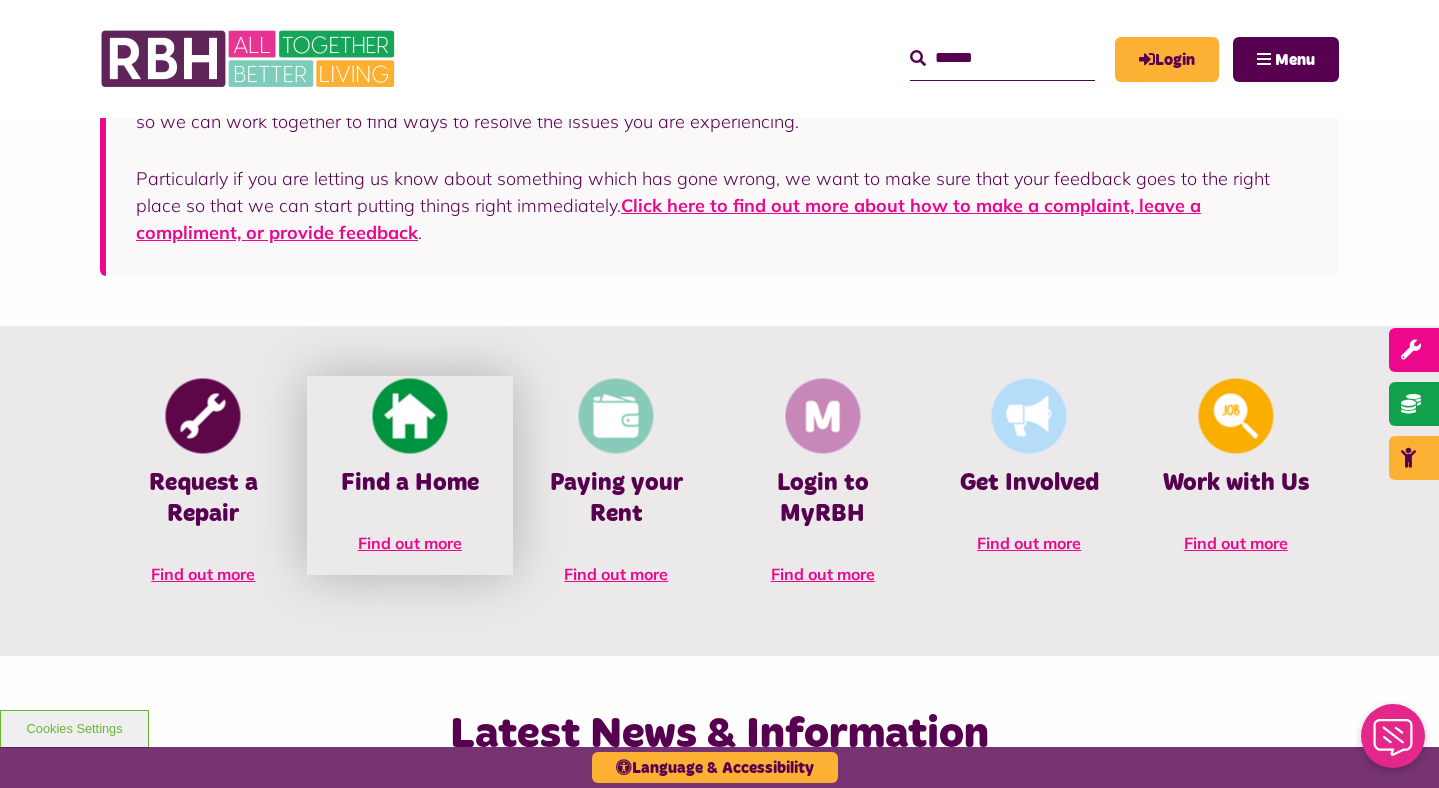 click on "Find a Home
Find out more" at bounding box center [410, 475] 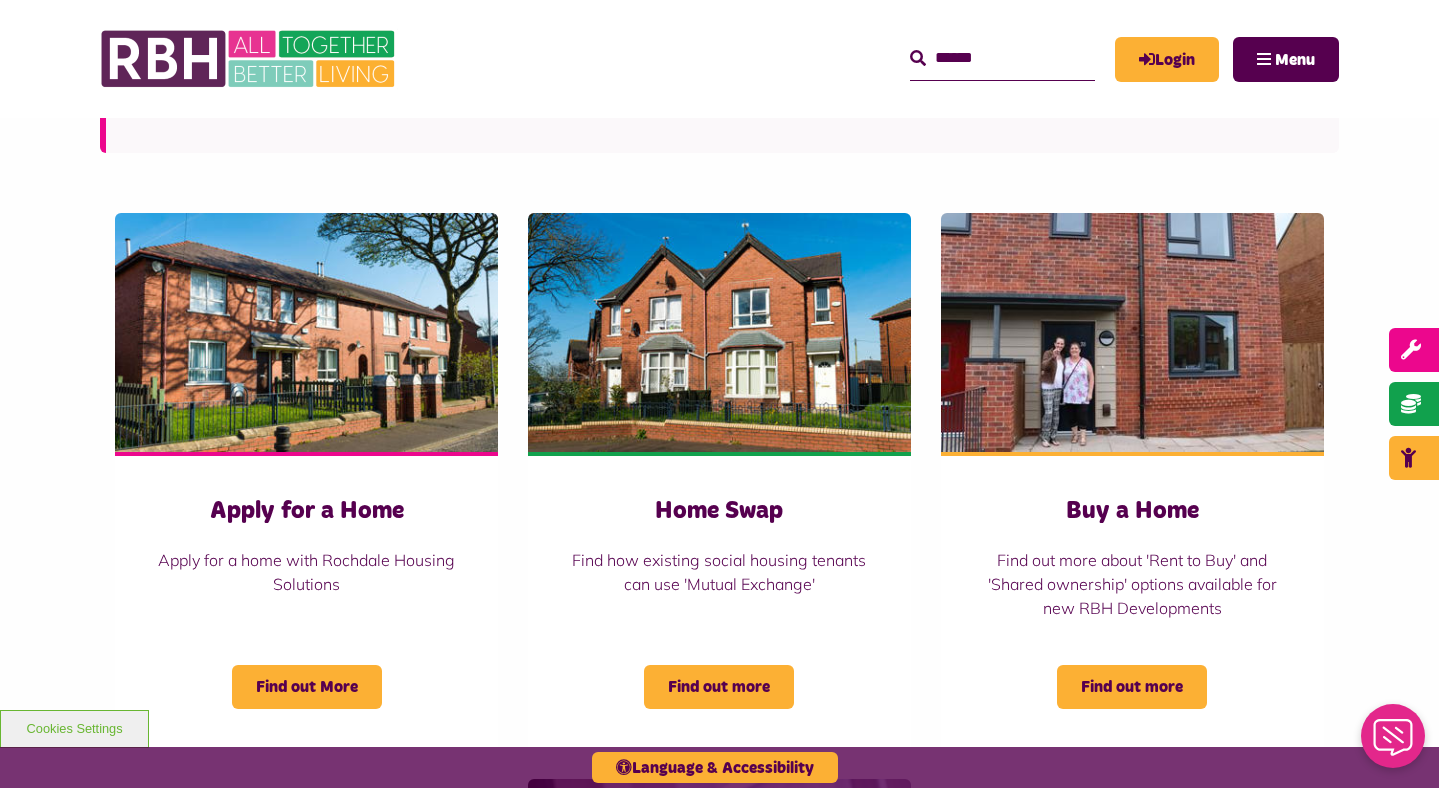 scroll, scrollTop: 671, scrollLeft: 0, axis: vertical 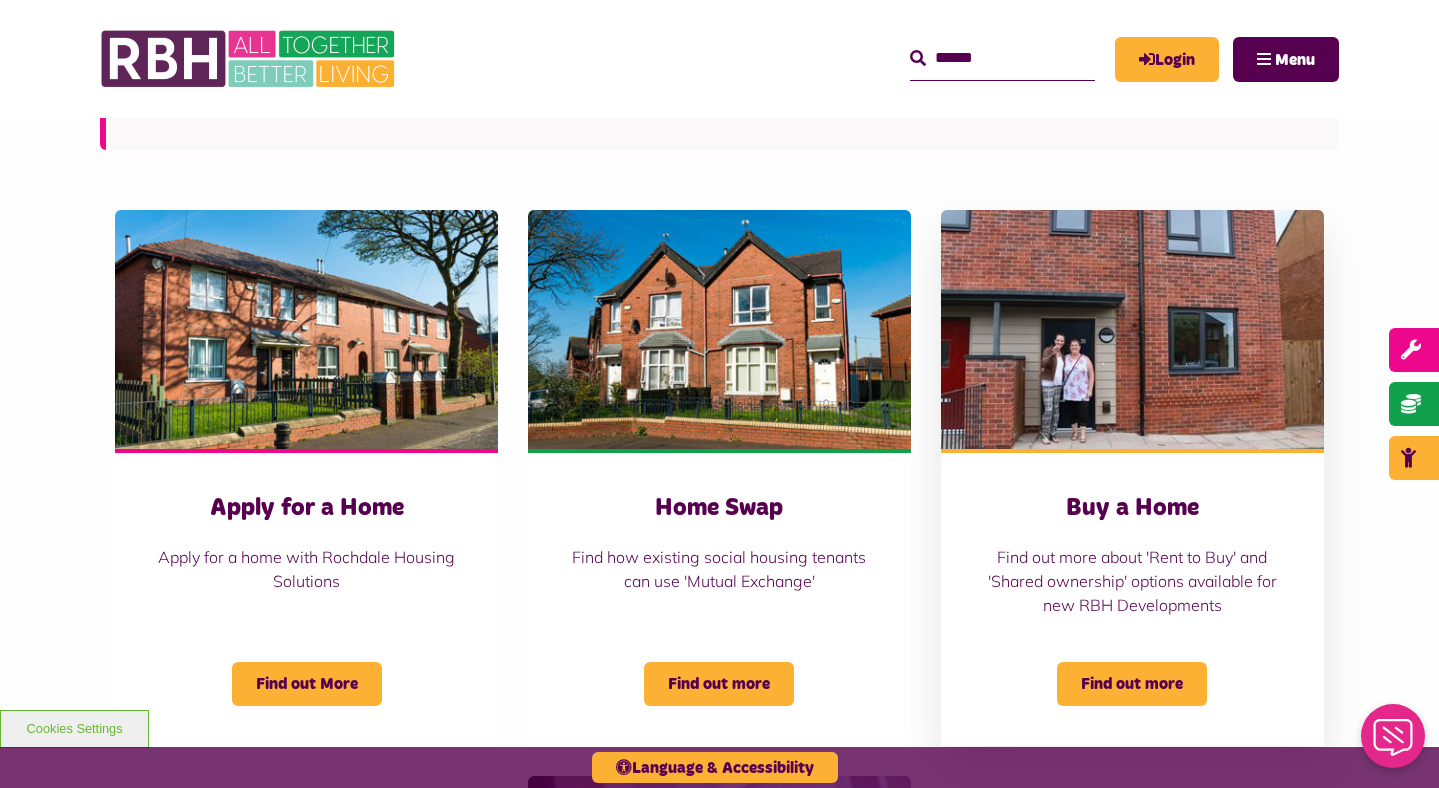 click on "Find out more about 'Rent to Buy' and 'Shared ownership' options available for new RBH Developments" at bounding box center [1132, 581] 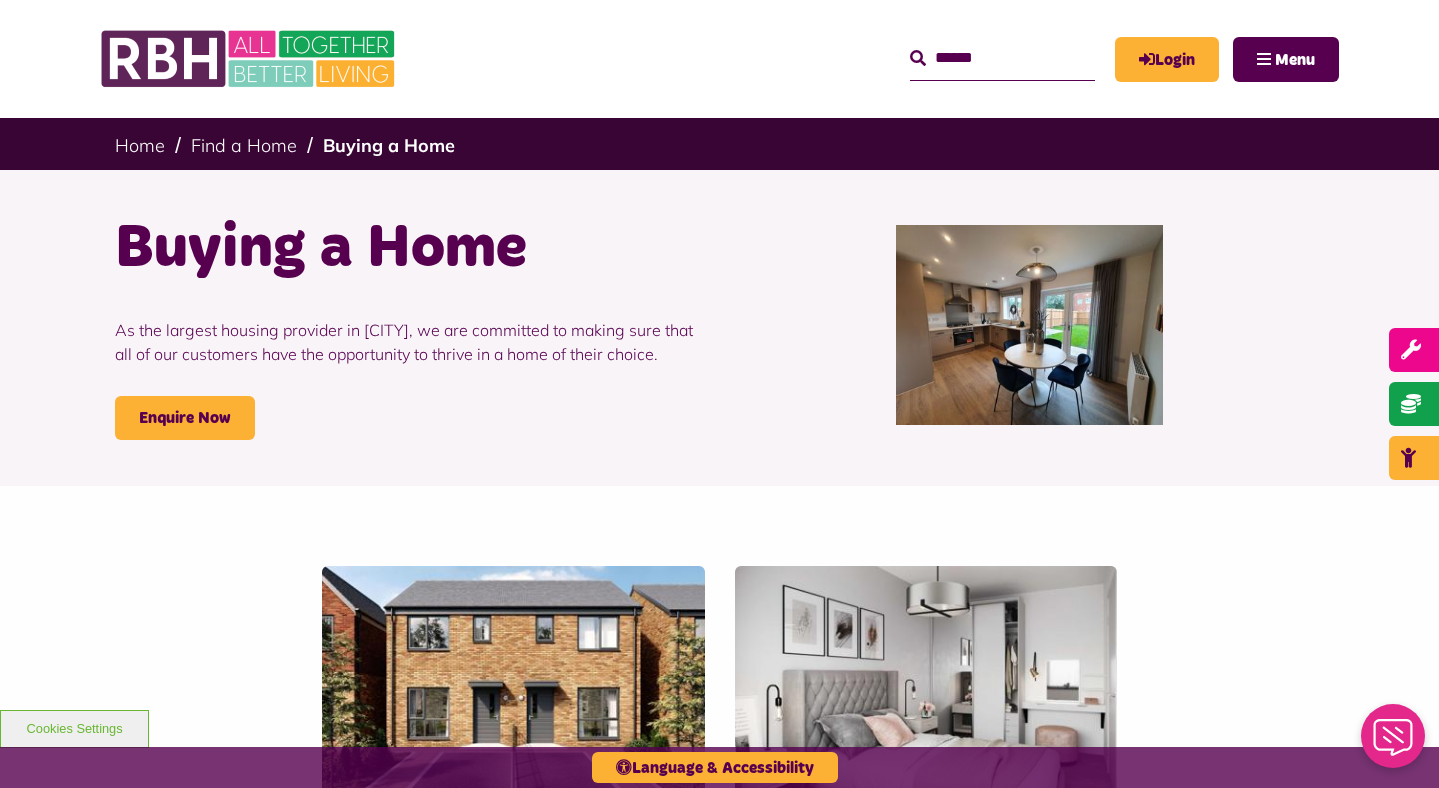 scroll, scrollTop: 409, scrollLeft: 0, axis: vertical 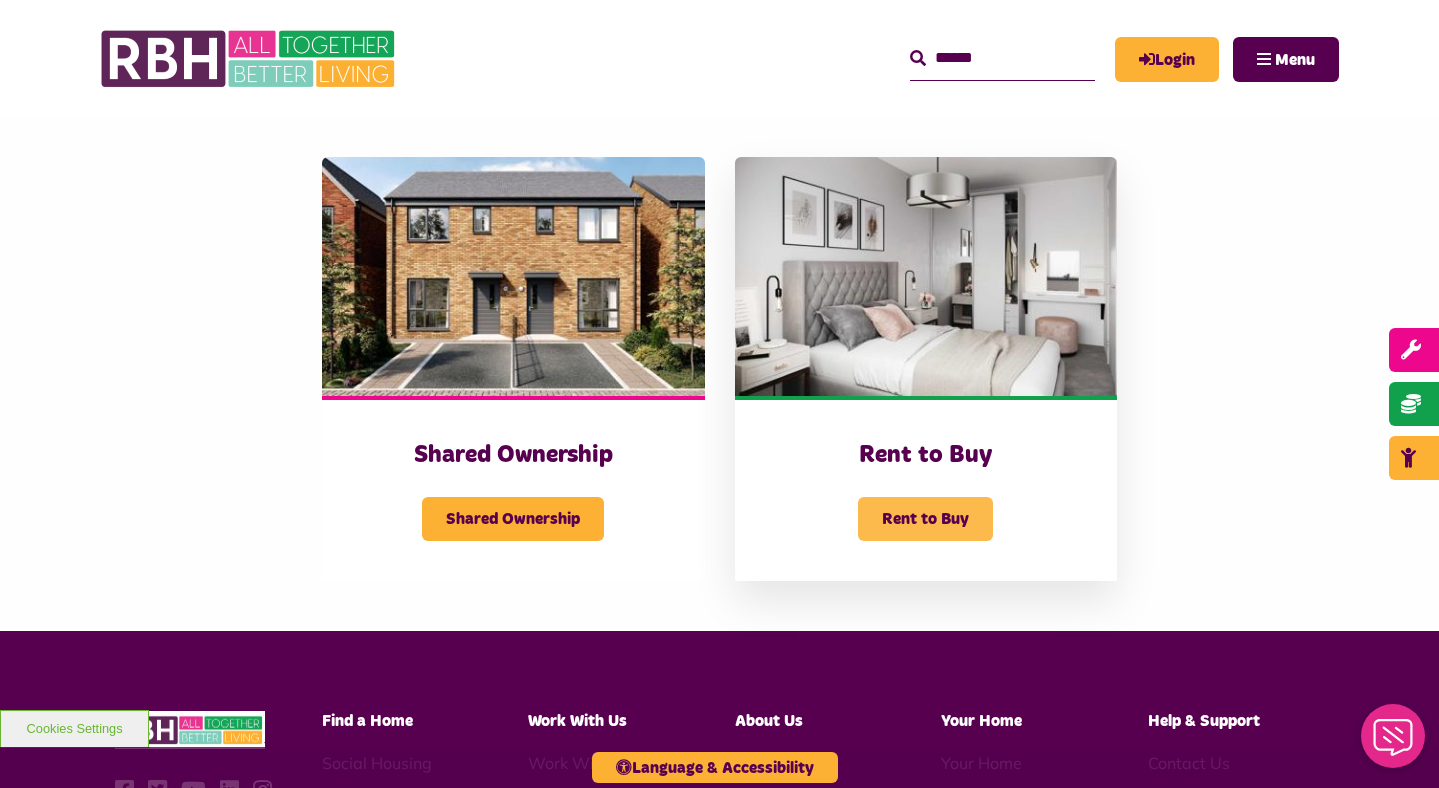 click on "Rent to Buy" at bounding box center [925, 519] 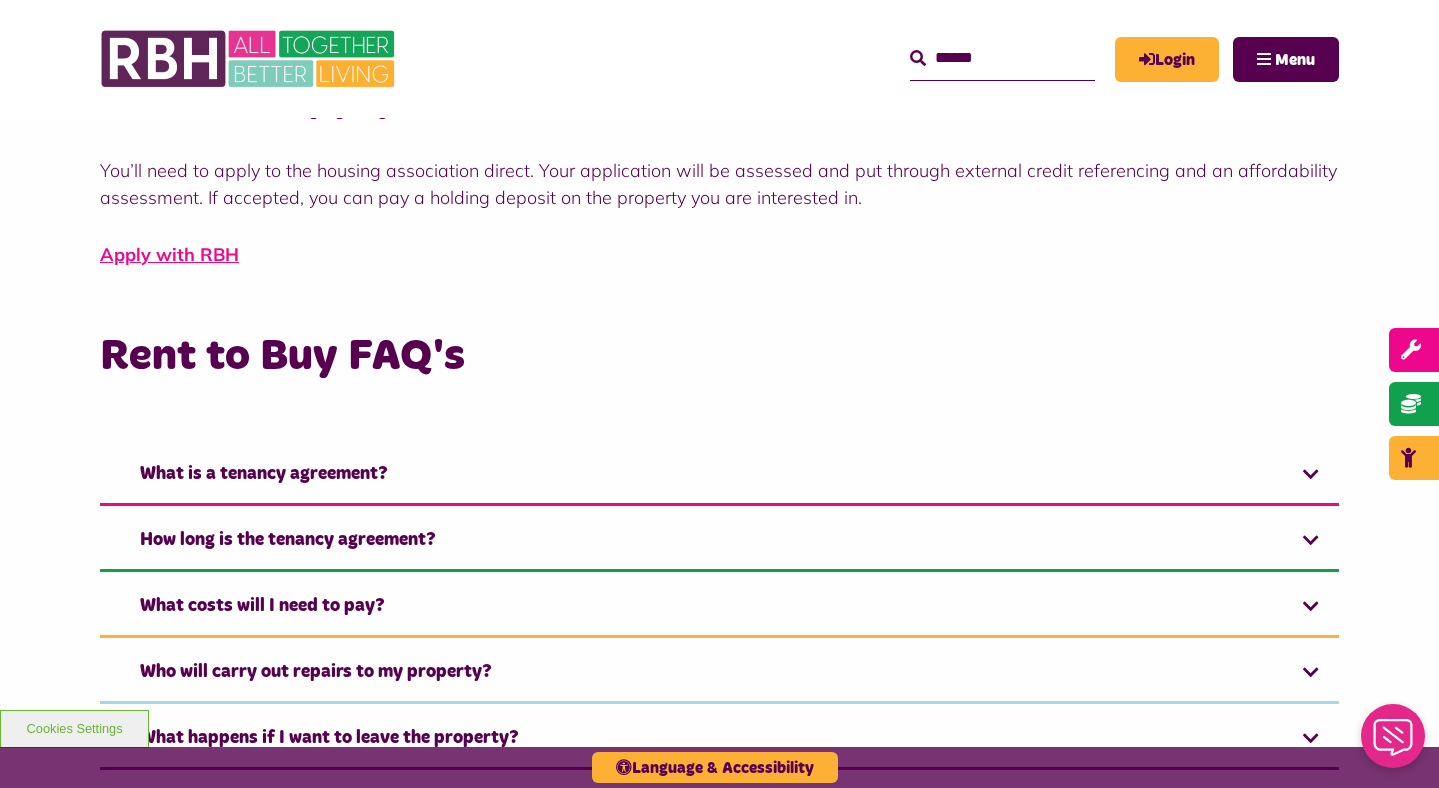 scroll, scrollTop: 1197, scrollLeft: 0, axis: vertical 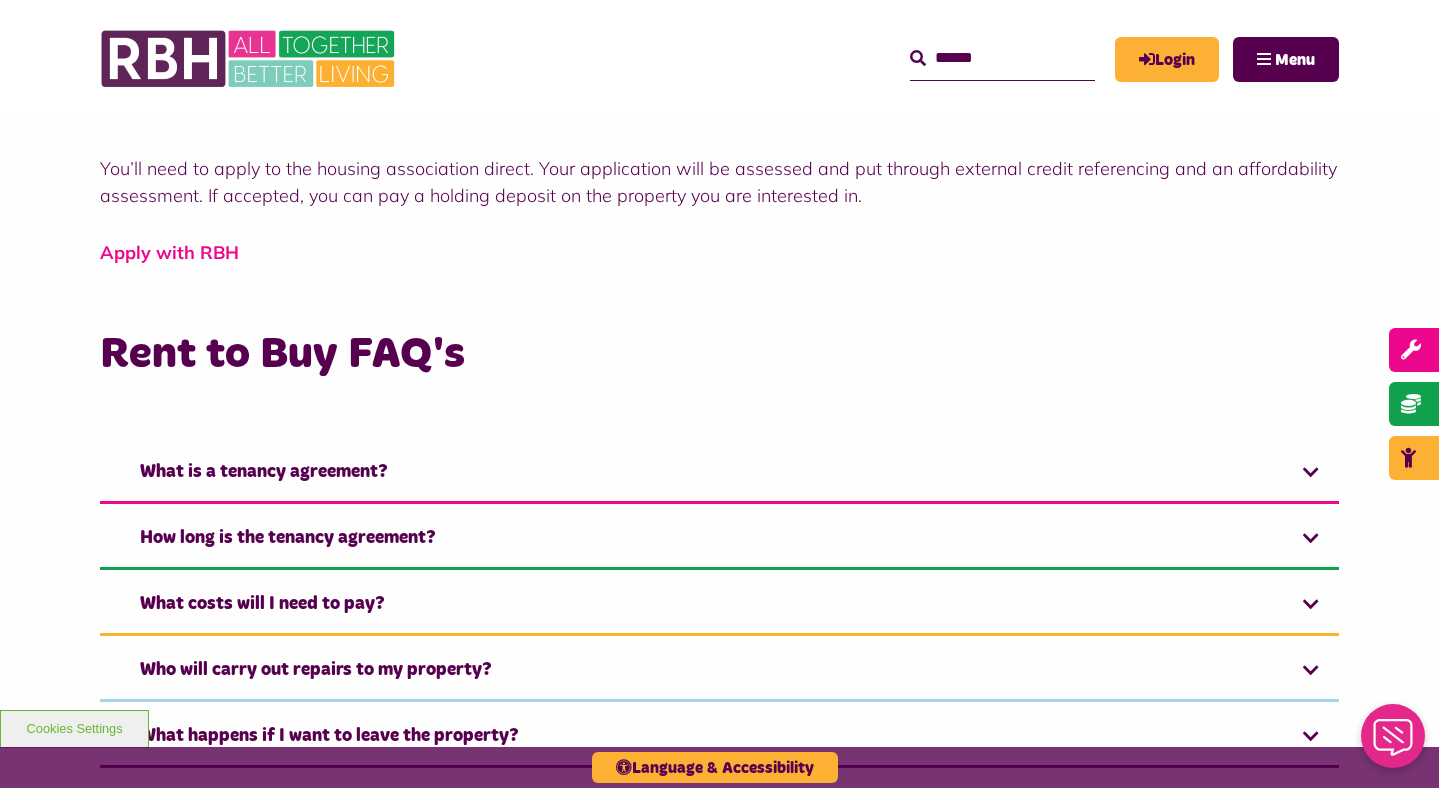 click on "Apply with RBH" at bounding box center (169, 252) 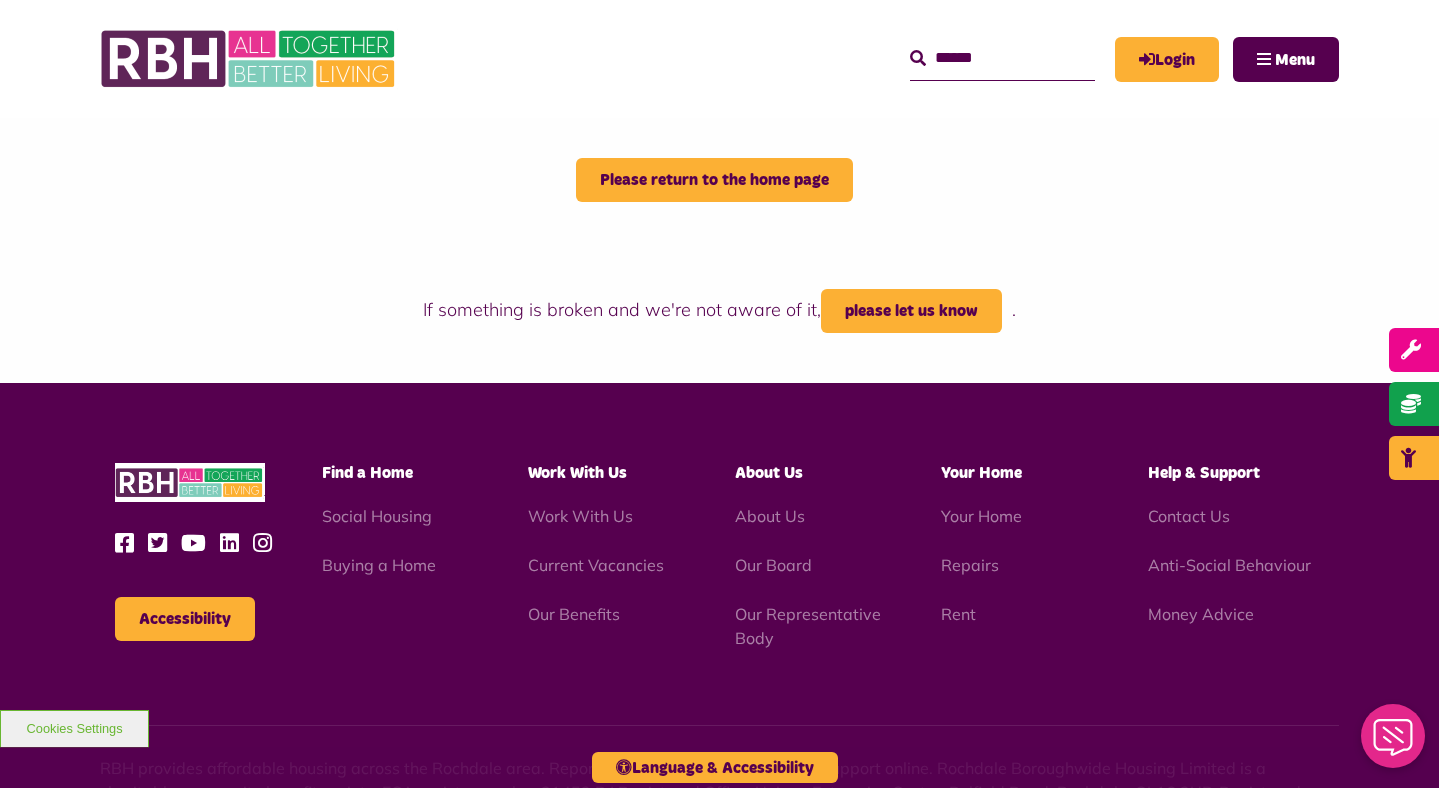 scroll, scrollTop: 387, scrollLeft: 0, axis: vertical 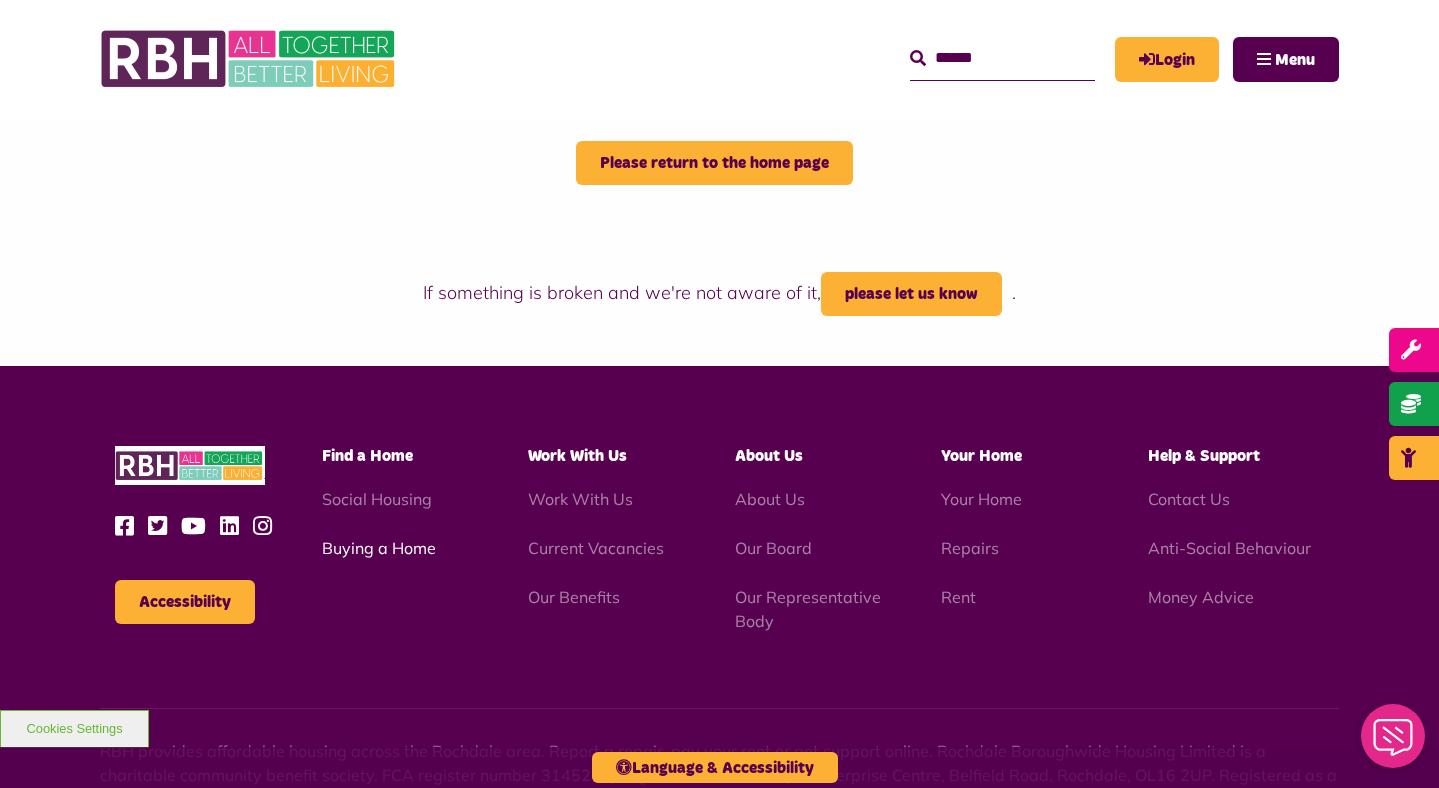 click on "Buying a Home" at bounding box center [379, 548] 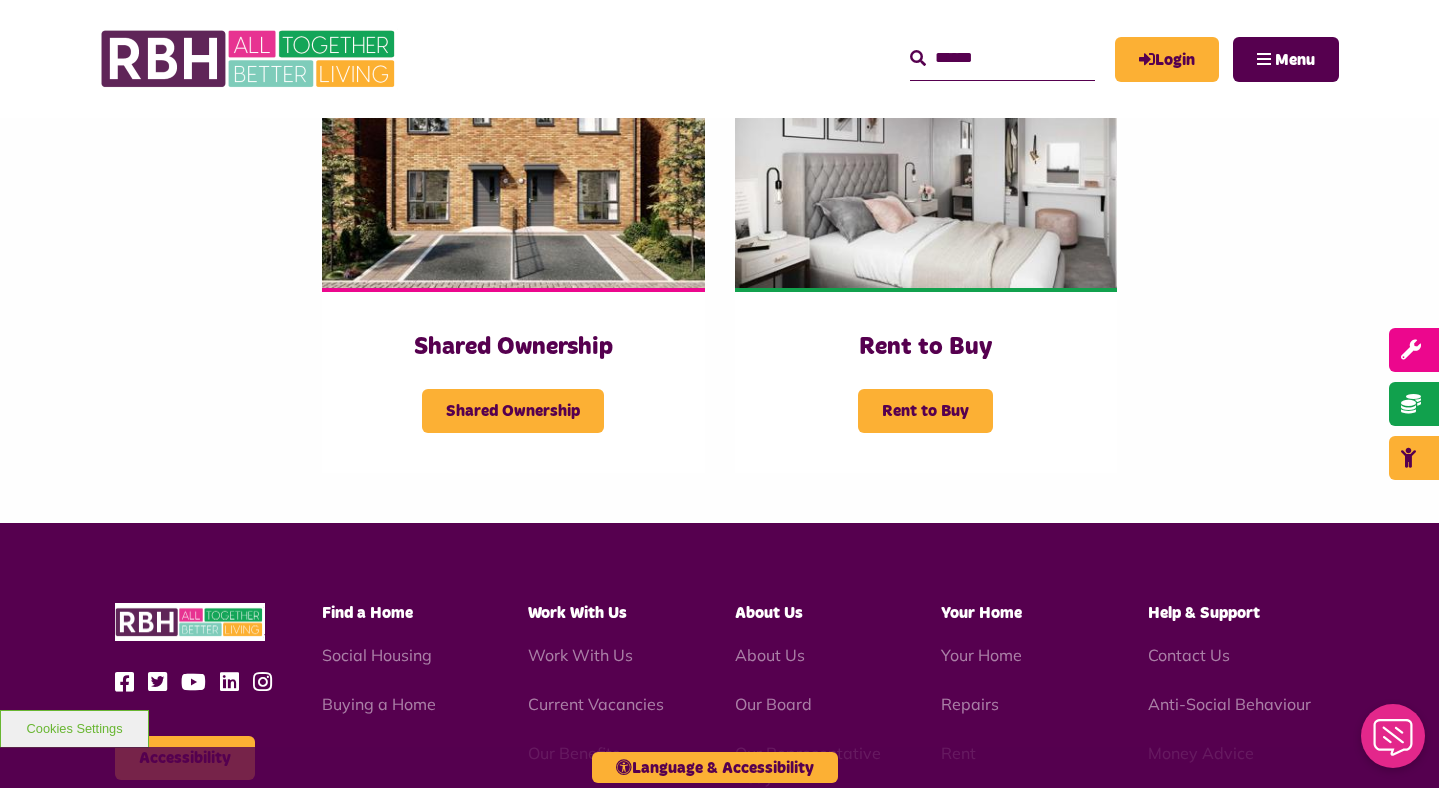 scroll, scrollTop: 520, scrollLeft: 0, axis: vertical 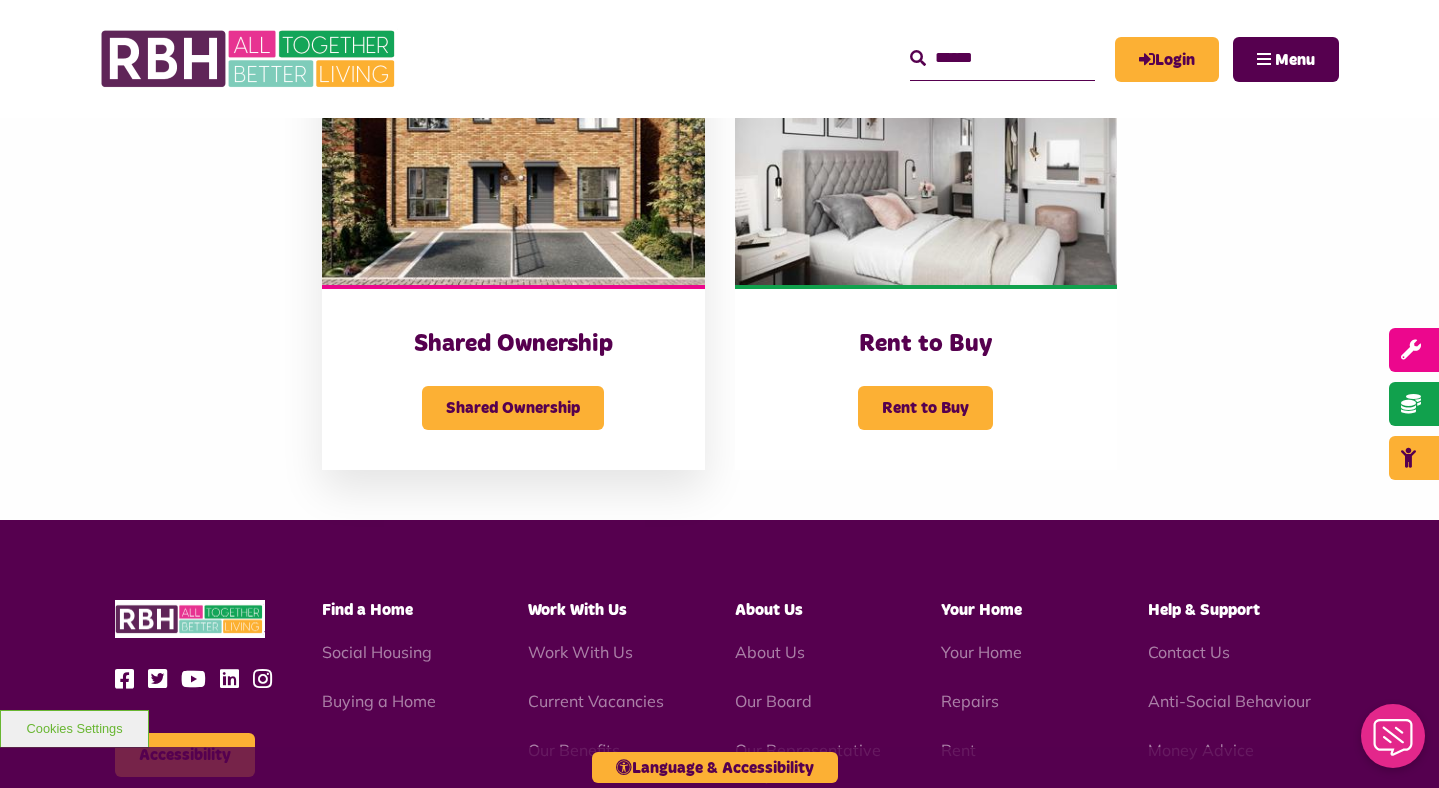 click at bounding box center (513, 165) 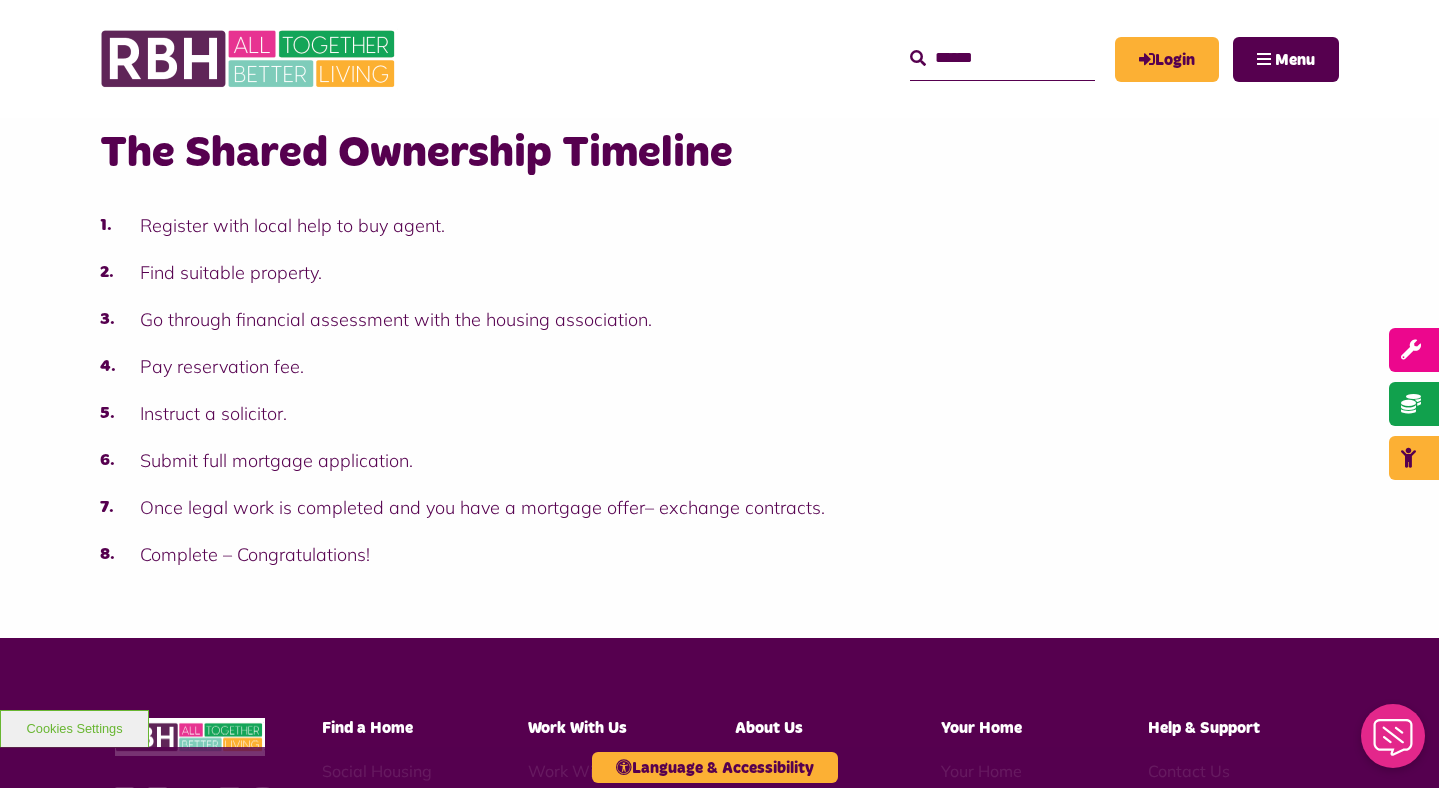 scroll, scrollTop: 2185, scrollLeft: 0, axis: vertical 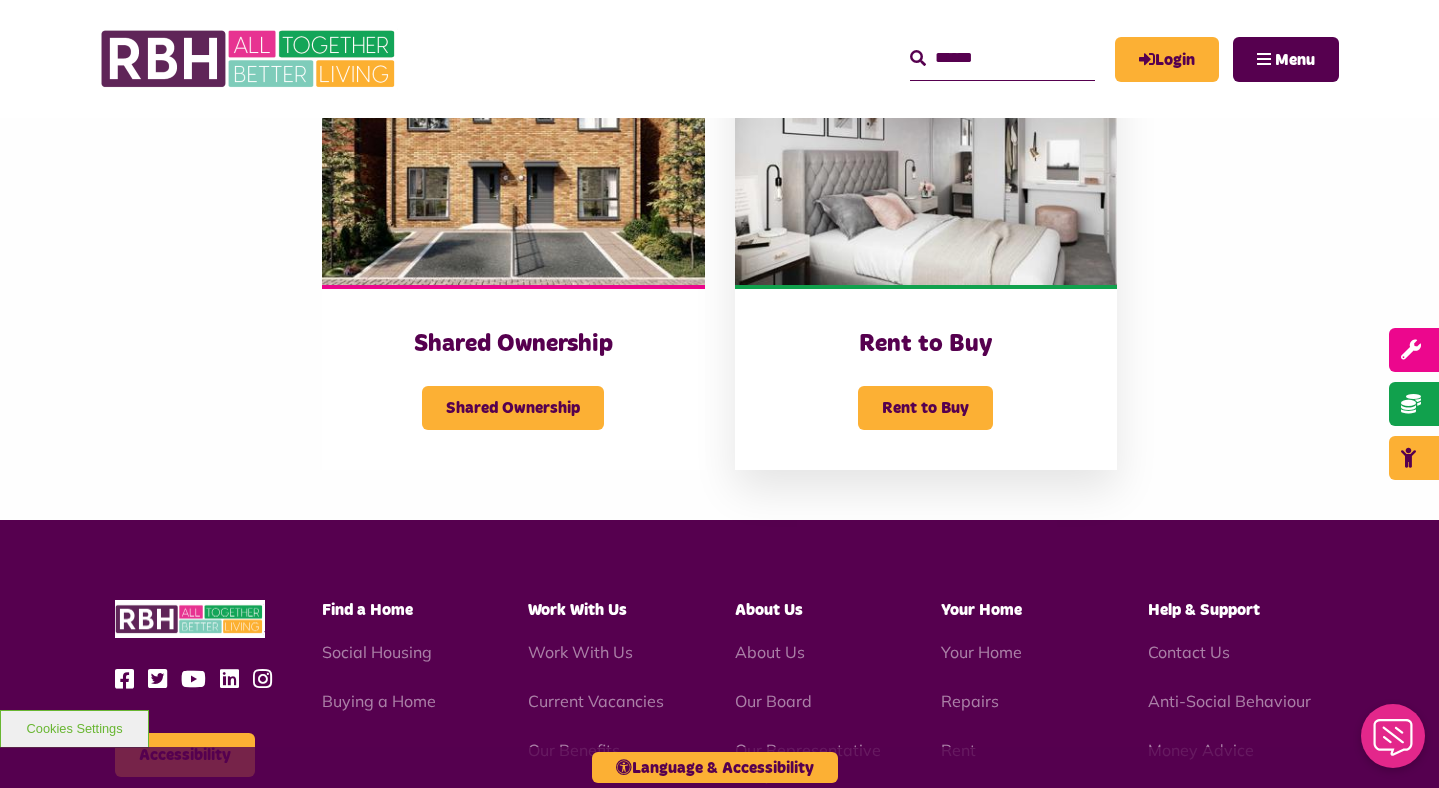 click on "Rent to Buy" at bounding box center (926, 344) 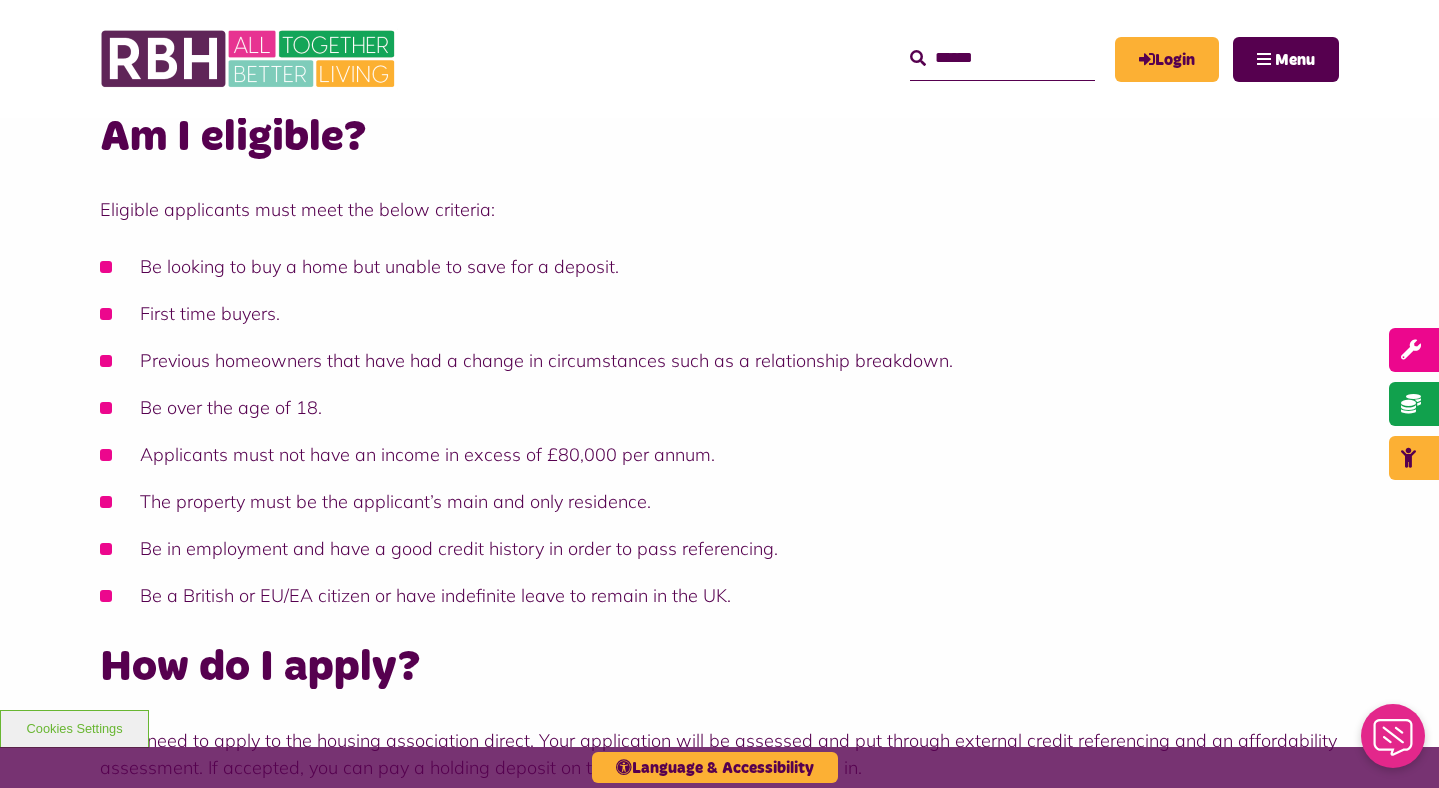 scroll, scrollTop: 0, scrollLeft: 0, axis: both 